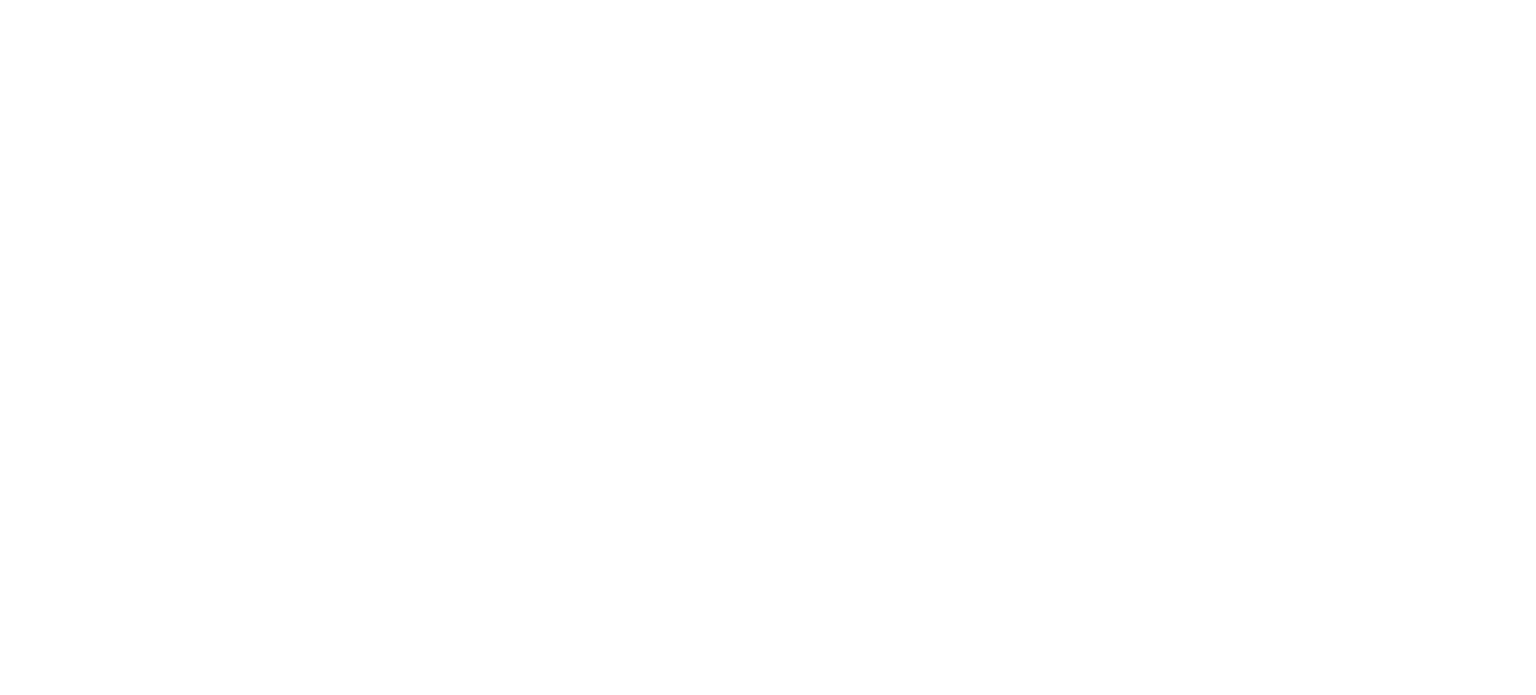 scroll, scrollTop: 0, scrollLeft: 0, axis: both 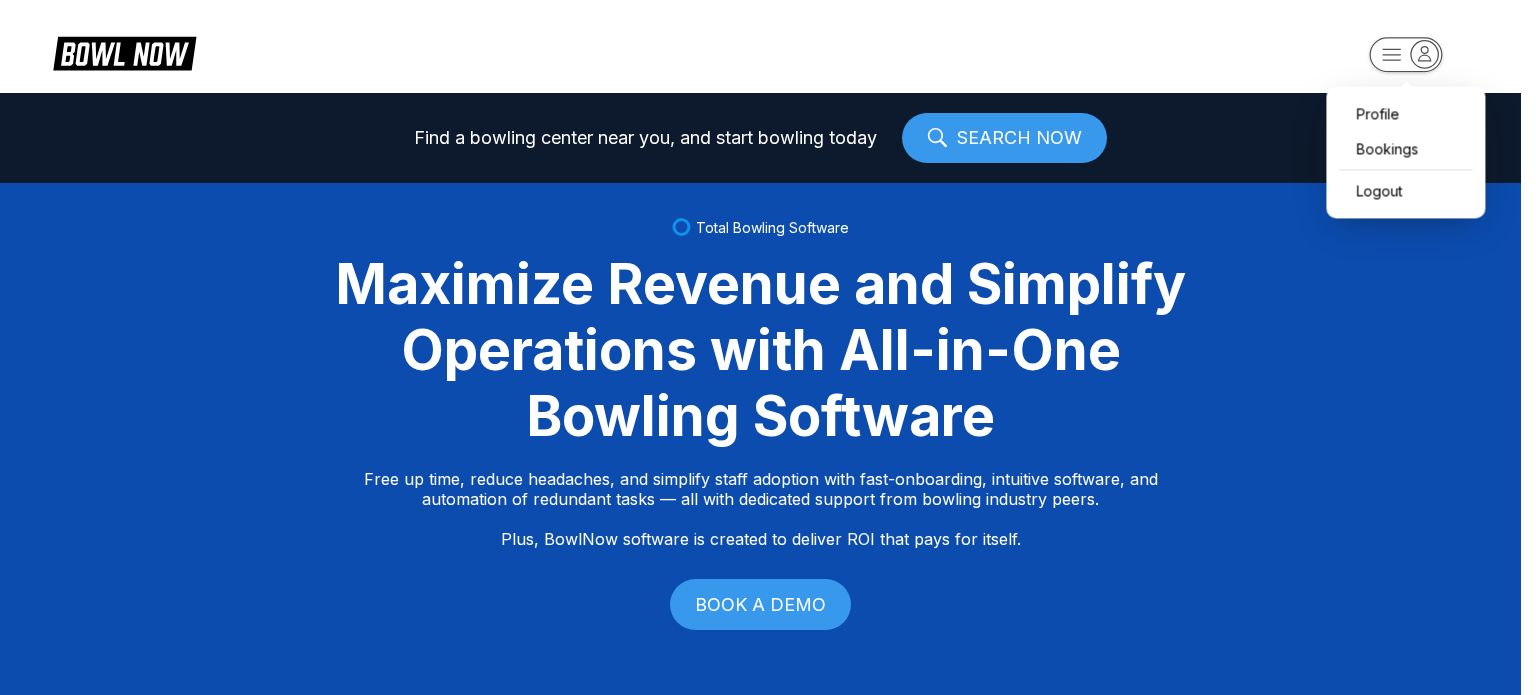 click on "Profile Bookings Logout Find a bowling center near you, and start bowling today SEARCH NOW Total Bowling Software Maximize Revenue and Simplify Operations with All-in-One Bowling Software Free up time, reduce headaches, and simplify staff adoption with fast-onboarding, intuitive software, and  automation of redundant tasks — all with dedicated support from bowling industry peers. Plus, BowlNow software is created to deliver ROI that pays for itself. BOOK A DEMO Free Up Time With Fast Onboarding We know time is critical, so we’ve streamlined our onboarding process to be fast and hassle-free. Even better, you’ll have on-demand, hands-on support from bowling industry peers. Intuitive Software to Simplify Staff Adoption Our platform is built to be intuitive, modern, and easy-to-use, ensuring your staff can quickly adopt and stay focused on what matters most—delivering an exceptional customer experience. Automation of Redundant Tasks Created to Deliver ROI That Pays for Itself Fast Track Step One Step Two" at bounding box center (768, 347) 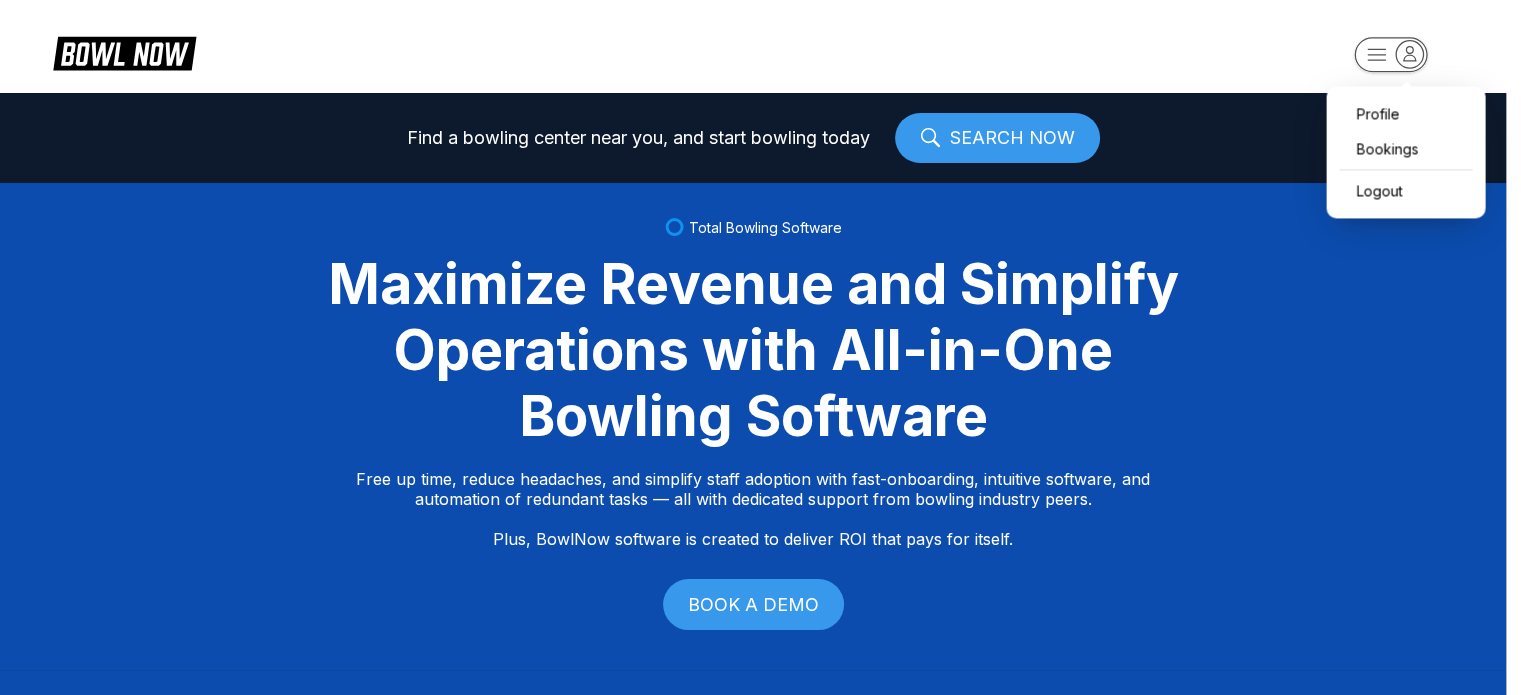 click on "Profile Bookings Logout Find a bowling center near you, and start bowling today SEARCH NOW Total Bowling Software Maximize Revenue and Simplify Operations with All-in-One Bowling Software Free up time, reduce headaches, and simplify staff adoption with fast-onboarding, intuitive software, and  automation of redundant tasks — all with dedicated support from bowling industry peers. Plus, BowlNow software is created to deliver ROI that pays for itself. BOOK A DEMO Free Up Time With Fast Onboarding We know time is critical, so we’ve streamlined our onboarding process to be fast and hassle-free. Even better, you’ll have on-demand, hands-on support from bowling industry peers. Intuitive Software to Simplify Staff Adoption Our platform is built to be intuitive, modern, and easy-to-use, ensuring your staff can quickly adopt and stay focused on what matters most—delivering an exceptional customer experience. Automation of Redundant Tasks Created to Deliver ROI That Pays for Itself Fast Track Step One Step Two" at bounding box center (760, 347) 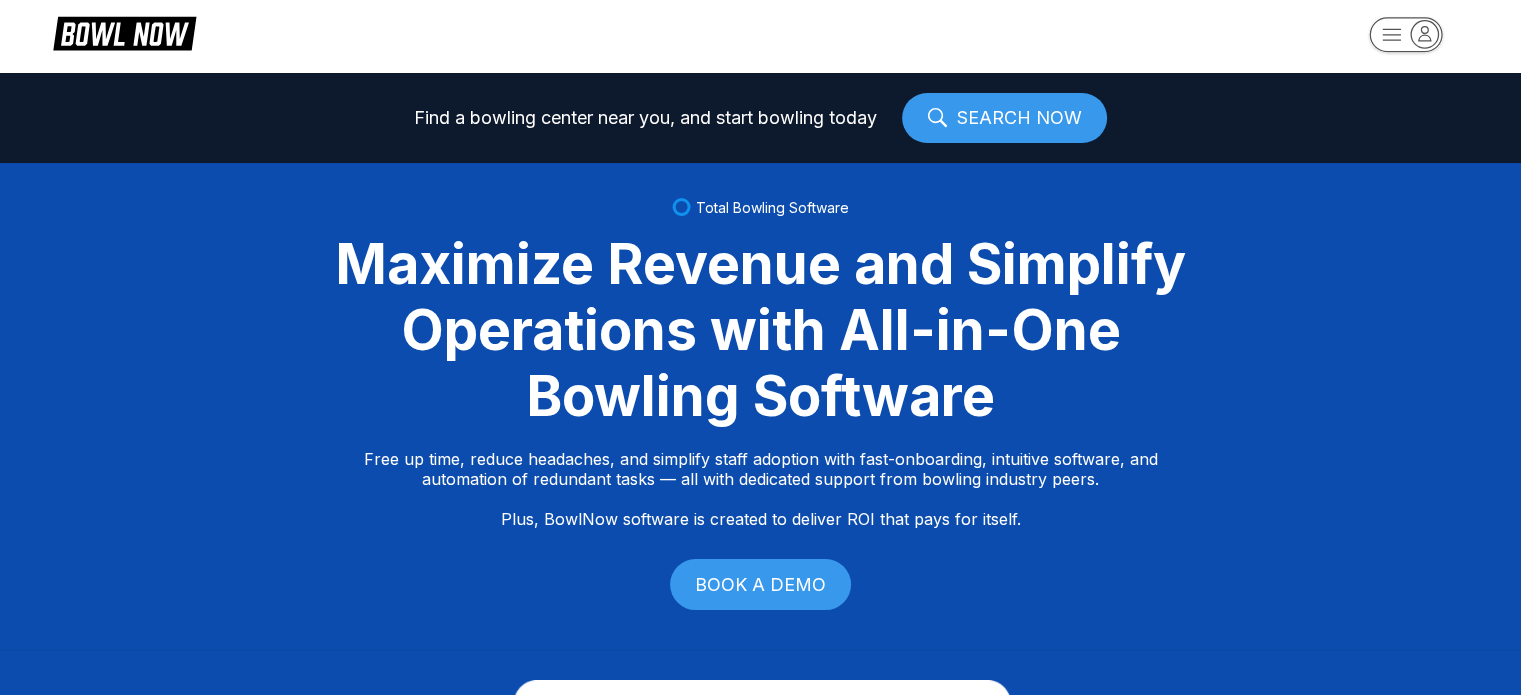 scroll, scrollTop: 0, scrollLeft: 0, axis: both 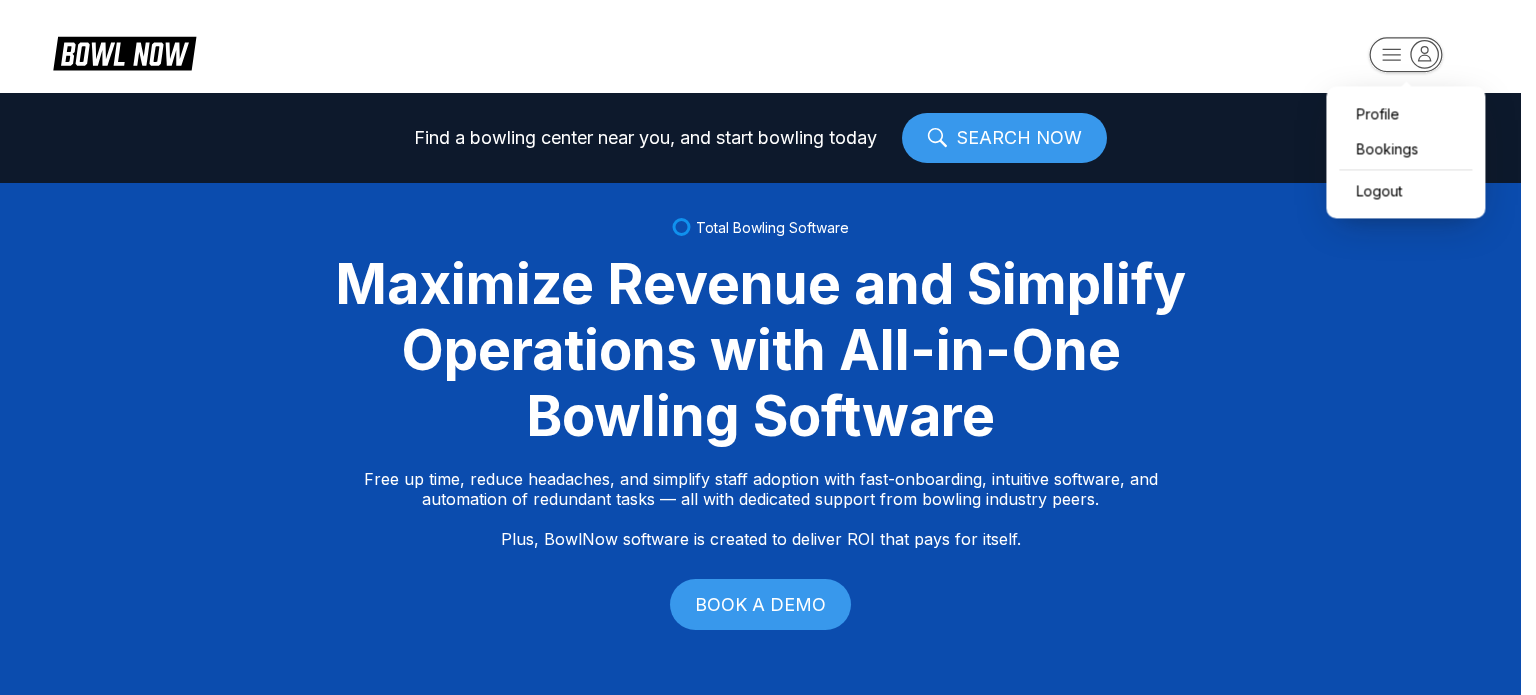 click on "Profile Bookings Logout Find a bowling center near you, and start bowling today SEARCH NOW Total Bowling Software Maximize Revenue and Simplify Operations with All-in-One Bowling Software Free up time, reduce headaches, and simplify staff adoption with fast-onboarding, intuitive software, and  automation of redundant tasks — all with dedicated support from bowling industry peers. Plus, BowlNow software is created to deliver ROI that pays for itself. BOOK A DEMO Free Up Time With Fast Onboarding We know time is critical, so we’ve streamlined our onboarding process to be fast and hassle-free. Even better, you’ll have on-demand, hands-on support from bowling industry peers. Intuitive Software to Simplify Staff Adoption Our platform is built to be intuitive, modern, and easy-to-use, ensuring your staff can quickly adopt and stay focused on what matters most—delivering an exceptional customer experience. Automation of Redundant Tasks Created to Deliver ROI That Pays for Itself Fast Track Step One Step Two" at bounding box center [768, 347] 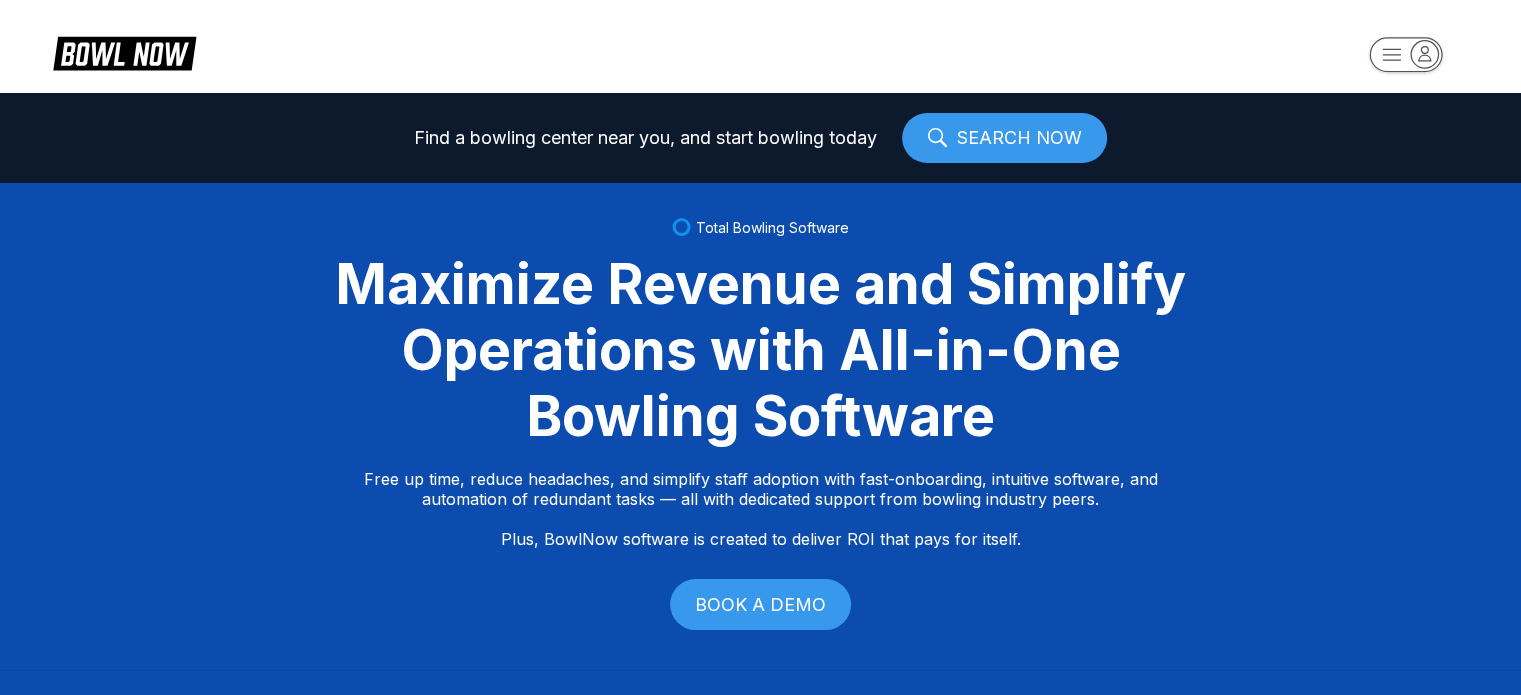 click on "Find a bowling center near you, and start bowling today SEARCH NOW Total Bowling Software Maximize Revenue and Simplify Operations with All-in-One Bowling Software Free up time, reduce headaches, and simplify staff adoption with fast-onboarding, intuitive software, and  automation of redundant tasks — all with dedicated support from bowling industry peers. Plus, BowlNow software is created to deliver ROI that pays for itself. BOOK A DEMO Free Up Time With Fast Onboarding We know time is critical, so we’ve streamlined our onboarding process to be fast and hassle-free. Even better, you’ll have on-demand, hands-on support from bowling industry peers. Intuitive Software to Simplify Staff Adoption Our platform is built to be intuitive, modern, and easy-to-use, ensuring your staff can quickly adopt and stay focused on what matters most—delivering an exceptional customer experience. Automation of Redundant Tasks By automating tedious, time-consuming tasks we streamline your operations and boost efficiency." at bounding box center [760, 347] 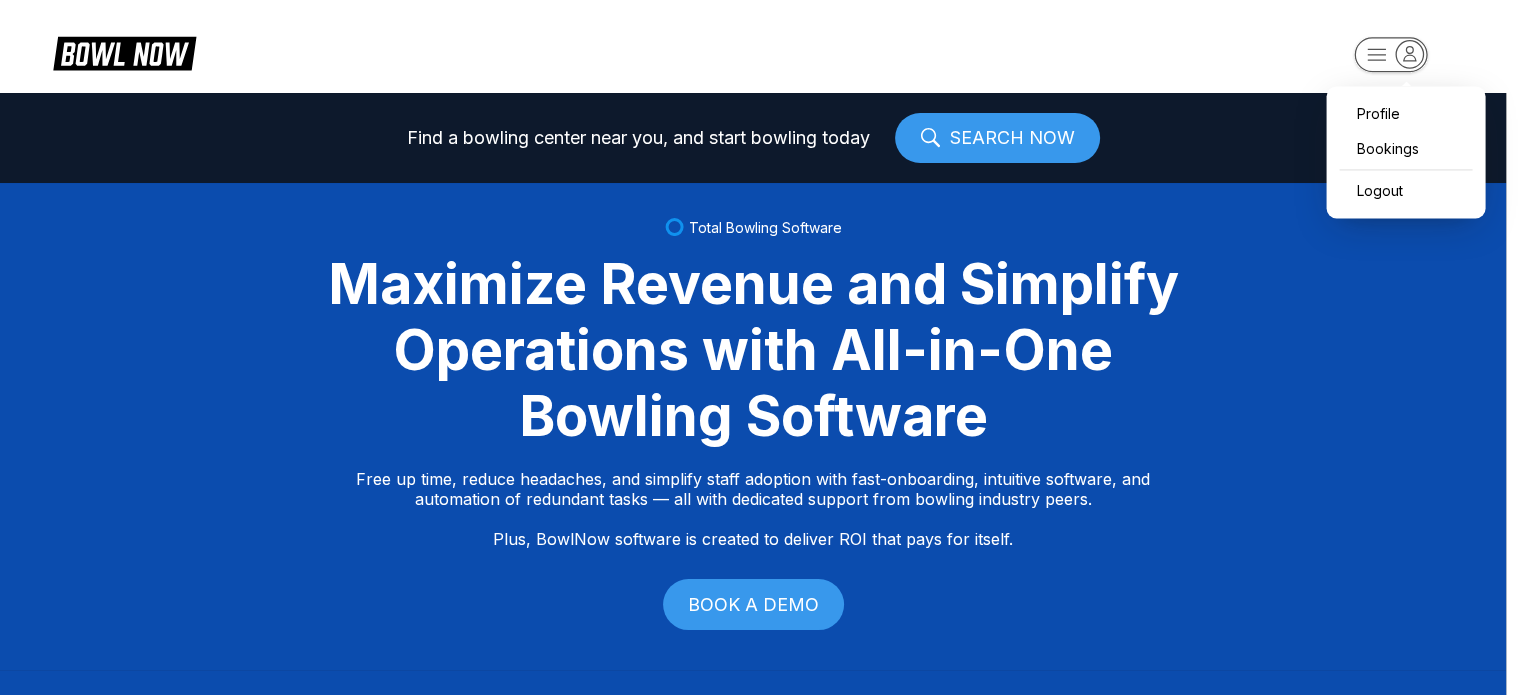 click on "Profile Bookings Logout Find a bowling center near you, and start bowling today SEARCH NOW Total Bowling Software Maximize Revenue and Simplify Operations with All-in-One Bowling Software Free up time, reduce headaches, and simplify staff adoption with fast-onboarding, intuitive software, and  automation of redundant tasks — all with dedicated support from bowling industry peers. Plus, BowlNow software is created to deliver ROI that pays for itself. BOOK A DEMO Free Up Time With Fast Onboarding We know time is critical, so we’ve streamlined our onboarding process to be fast and hassle-free. Even better, you’ll have on-demand, hands-on support from bowling industry peers. Intuitive Software to Simplify Staff Adoption Our platform is built to be intuitive, modern, and easy-to-use, ensuring your staff can quickly adopt and stay focused on what matters most—delivering an exceptional customer experience. Automation of Redundant Tasks Created to Deliver ROI That Pays for Itself Fast Track Step One Step Two" at bounding box center [760, 347] 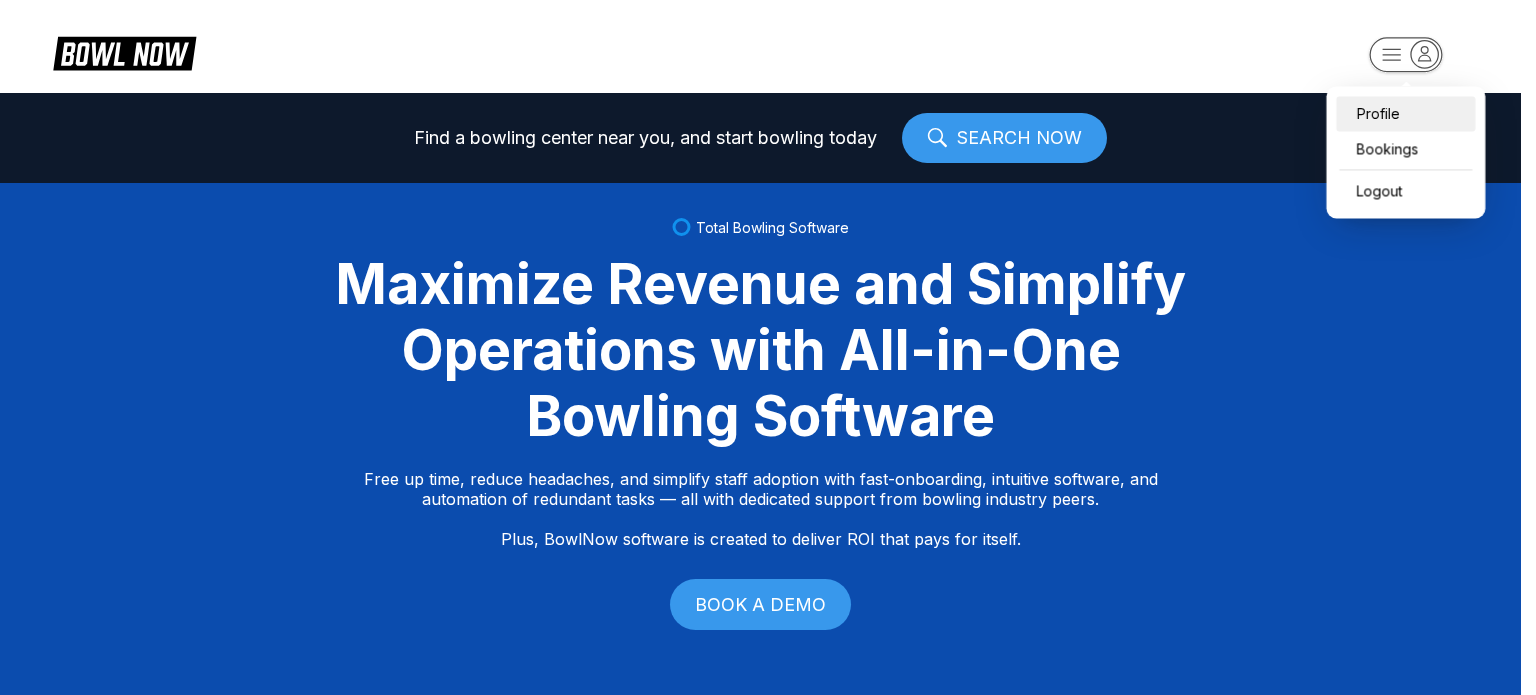click on "Profile" at bounding box center [1405, 113] 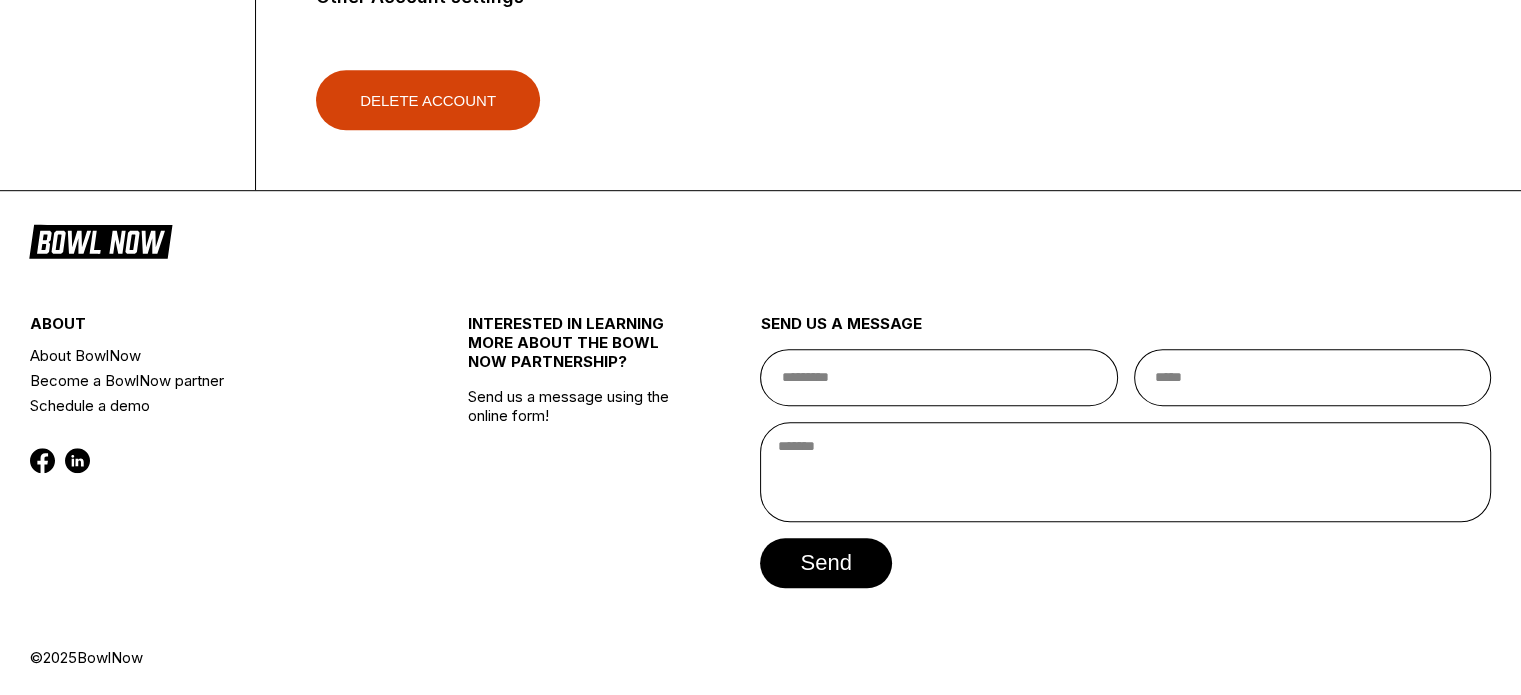 scroll, scrollTop: 0, scrollLeft: 0, axis: both 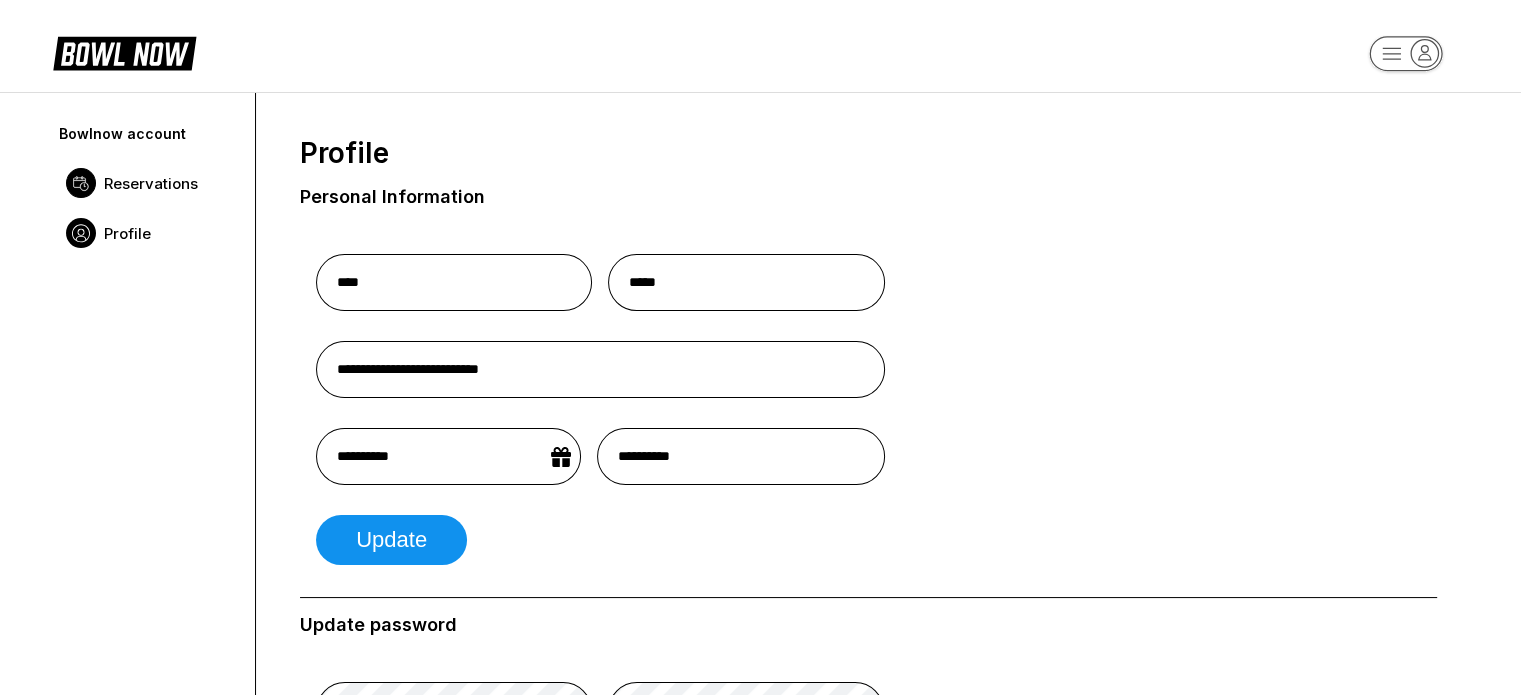 click on "Reservations" at bounding box center (151, 183) 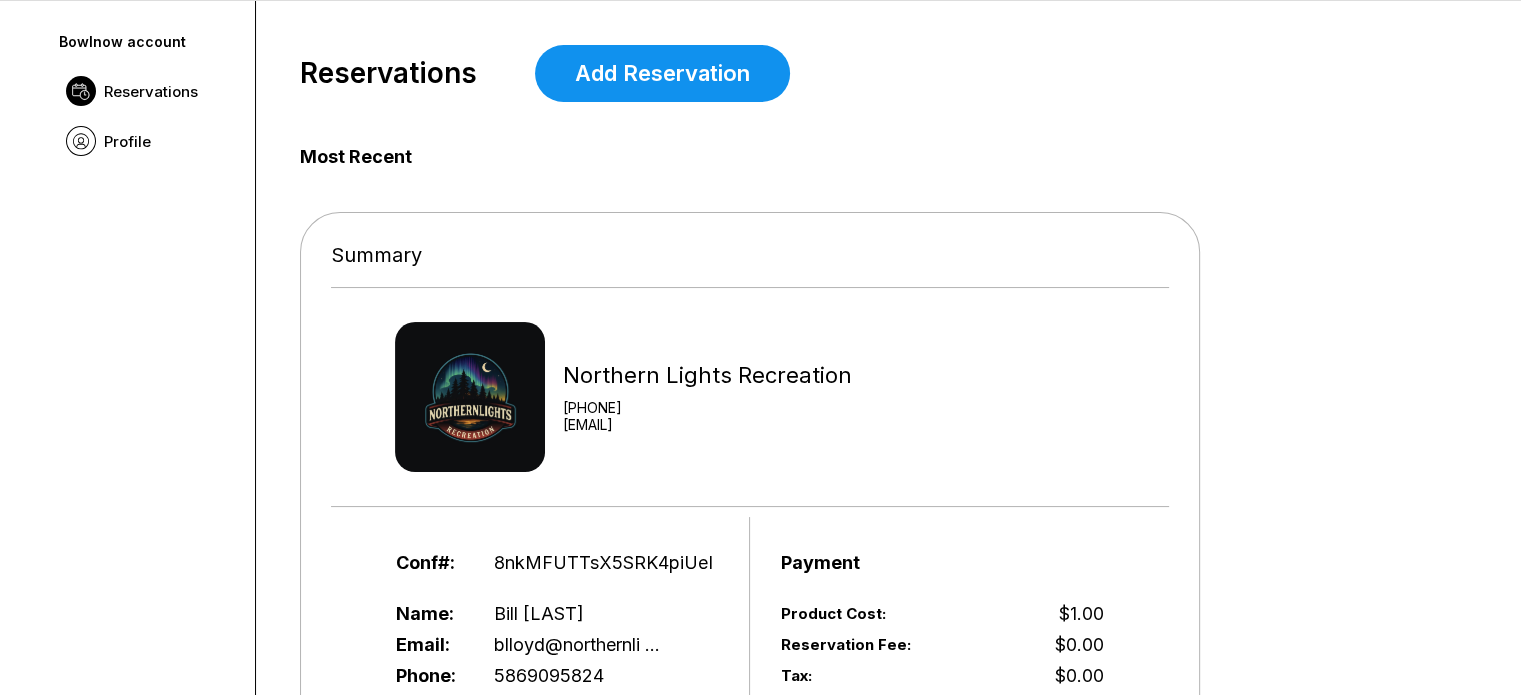 scroll, scrollTop: 0, scrollLeft: 0, axis: both 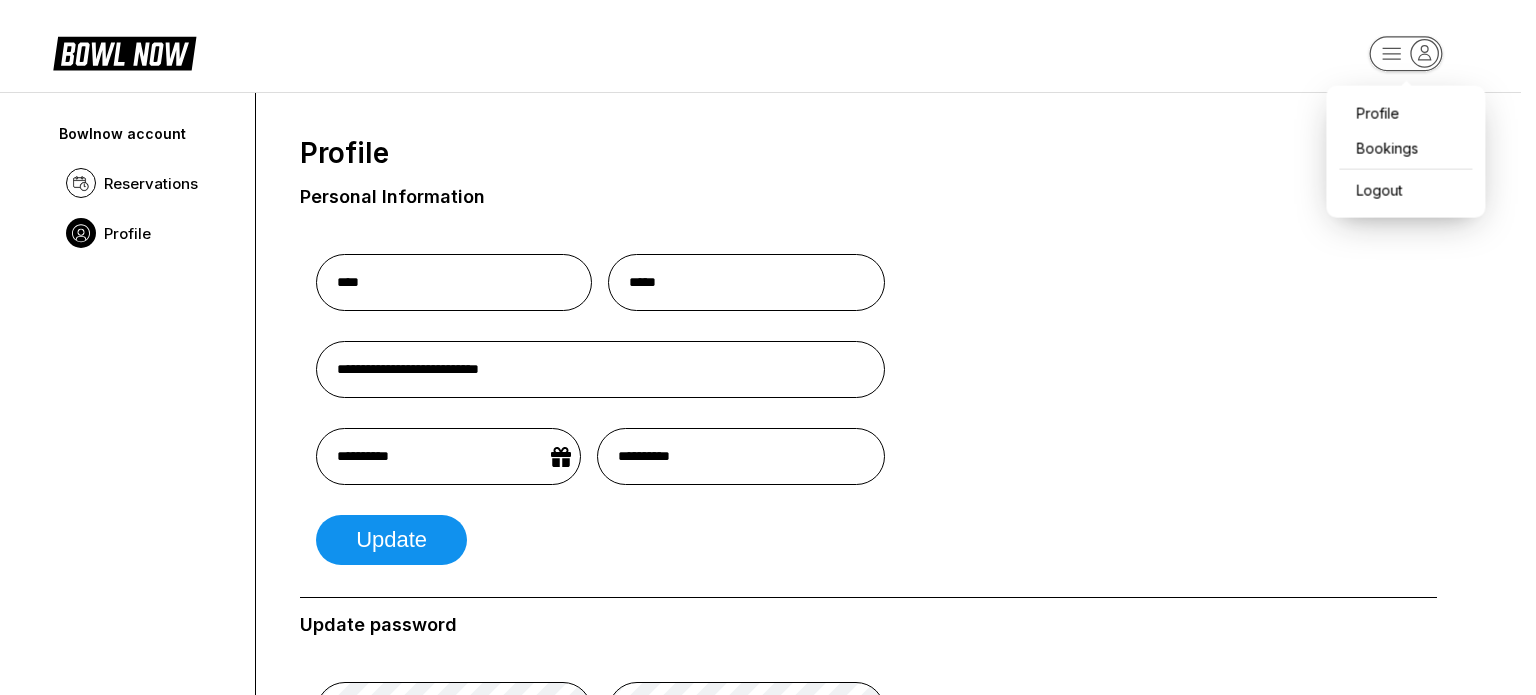 click on "**********" at bounding box center (768, 935) 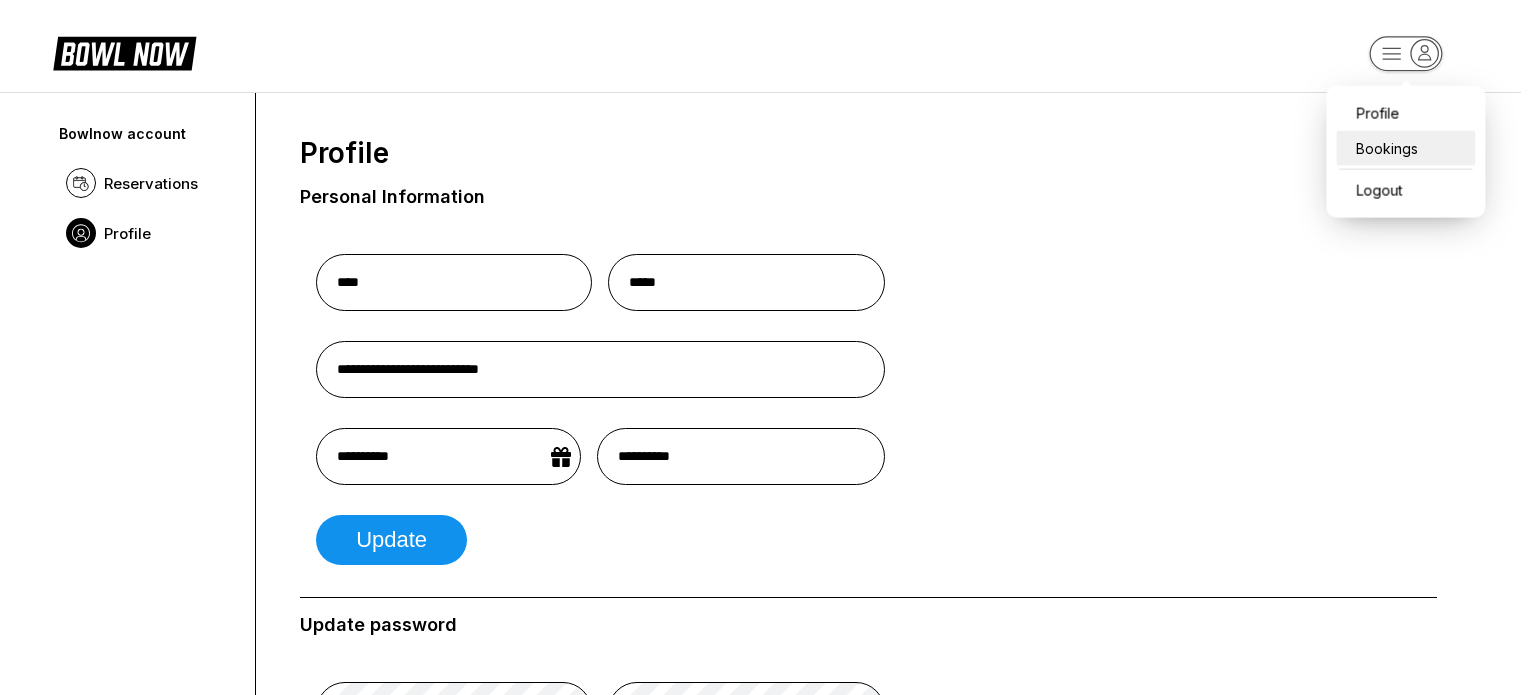 click on "Bookings" at bounding box center [1405, 148] 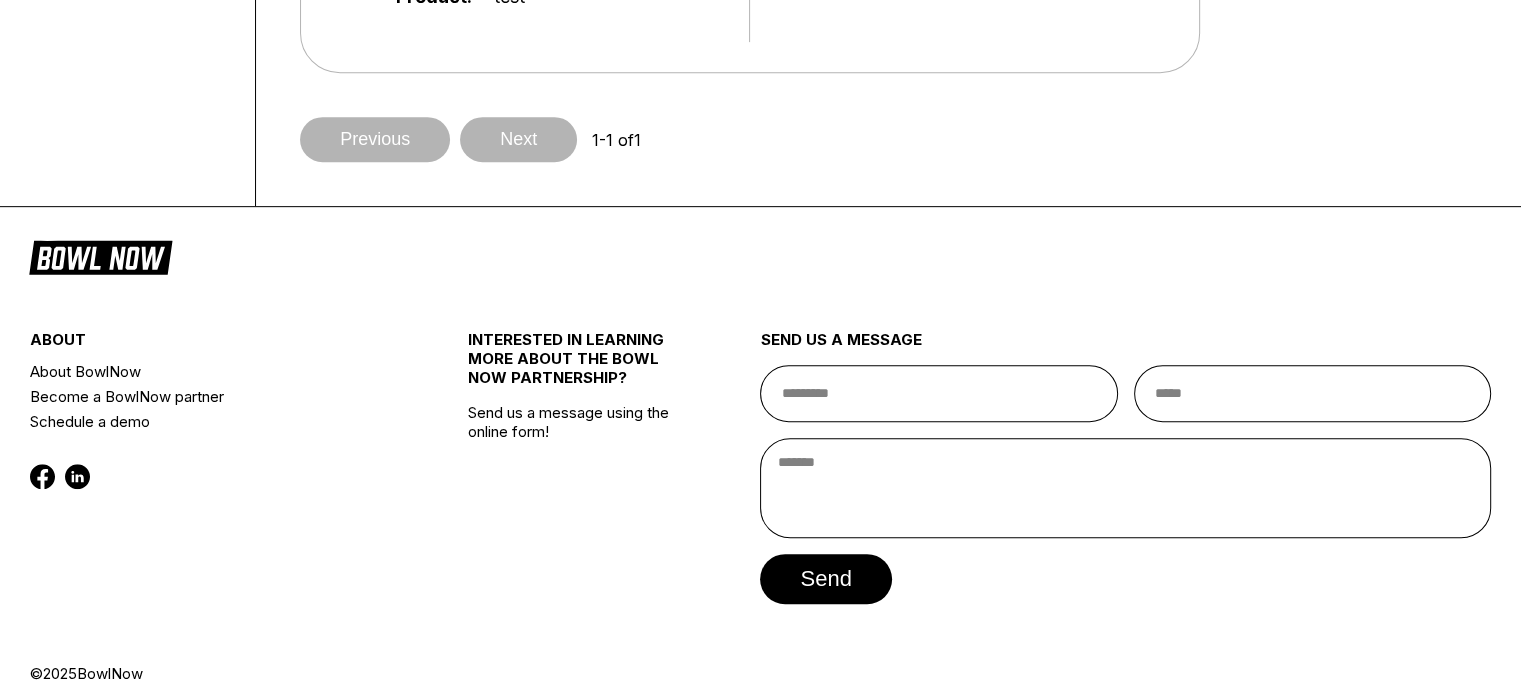 scroll, scrollTop: 0, scrollLeft: 0, axis: both 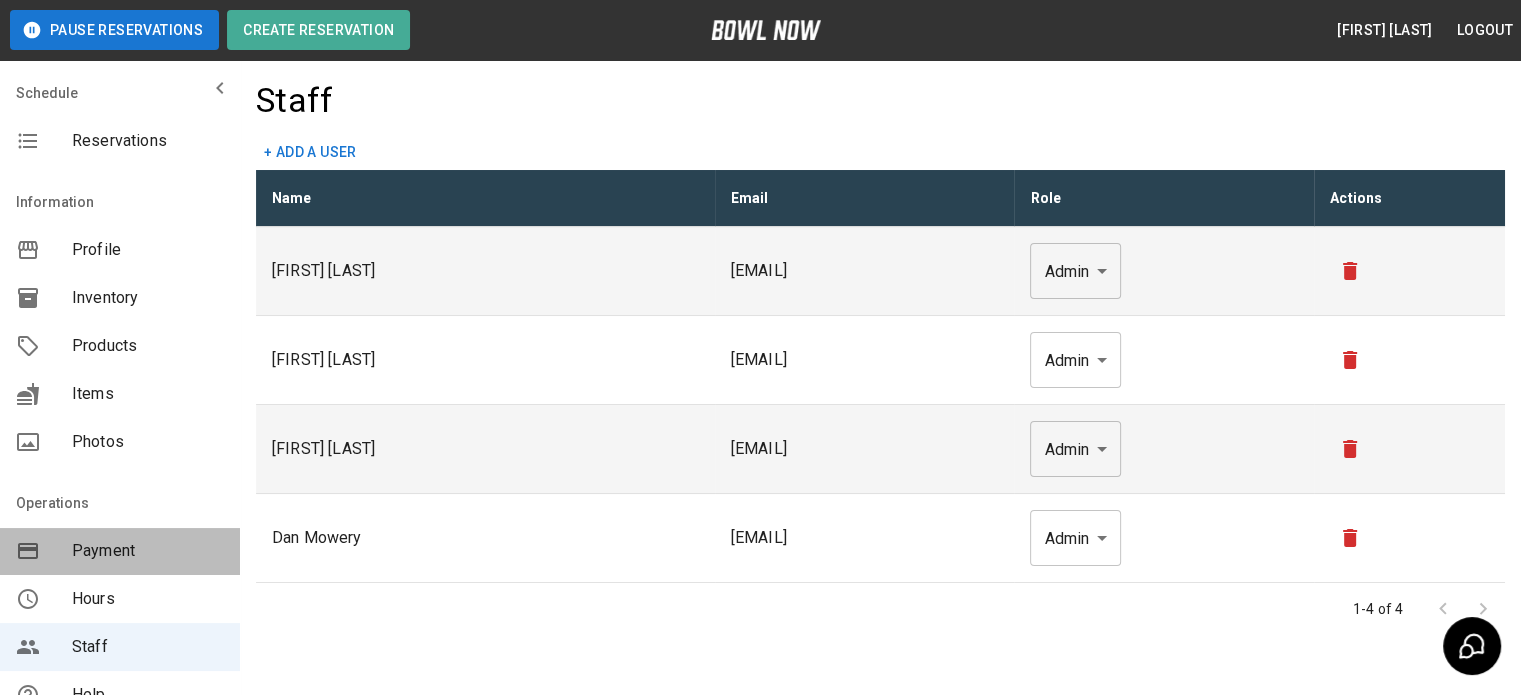 click on "Payment" at bounding box center [120, 551] 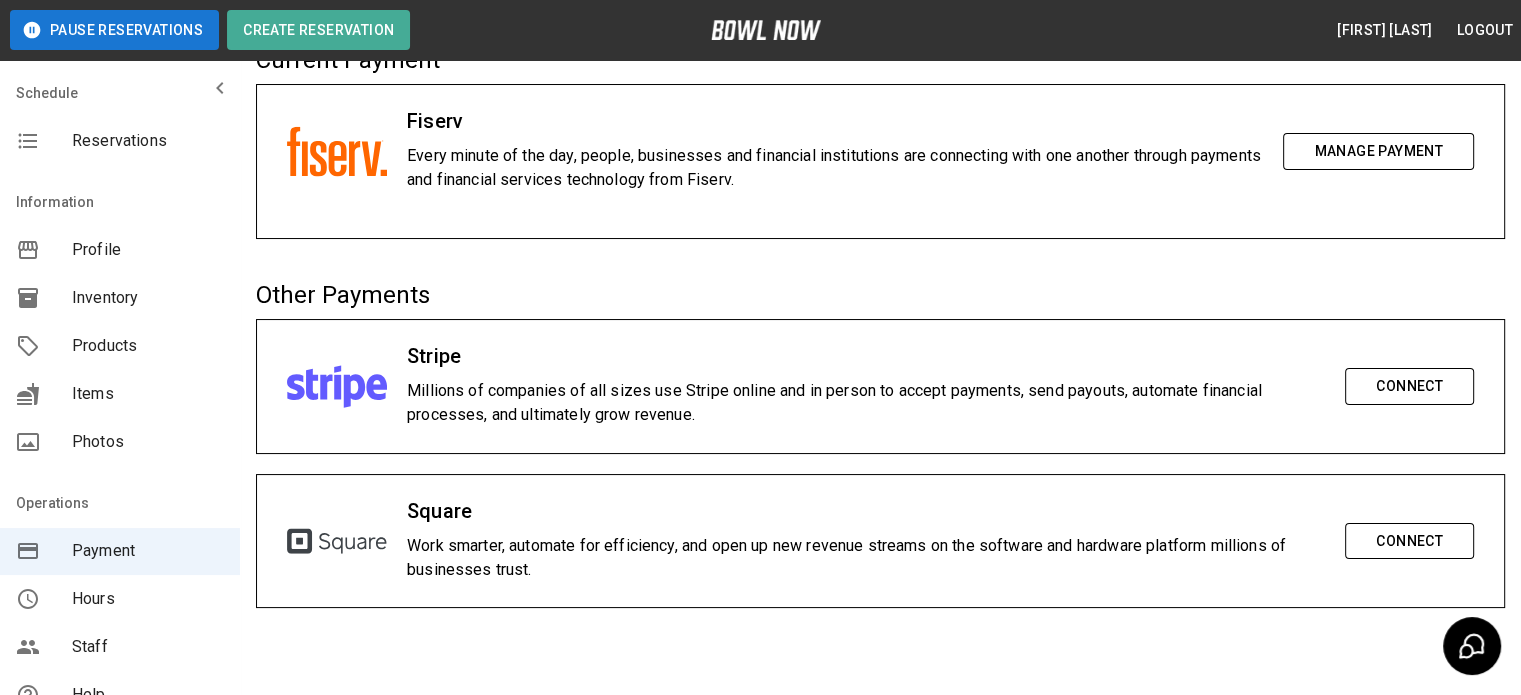 scroll, scrollTop: 166, scrollLeft: 0, axis: vertical 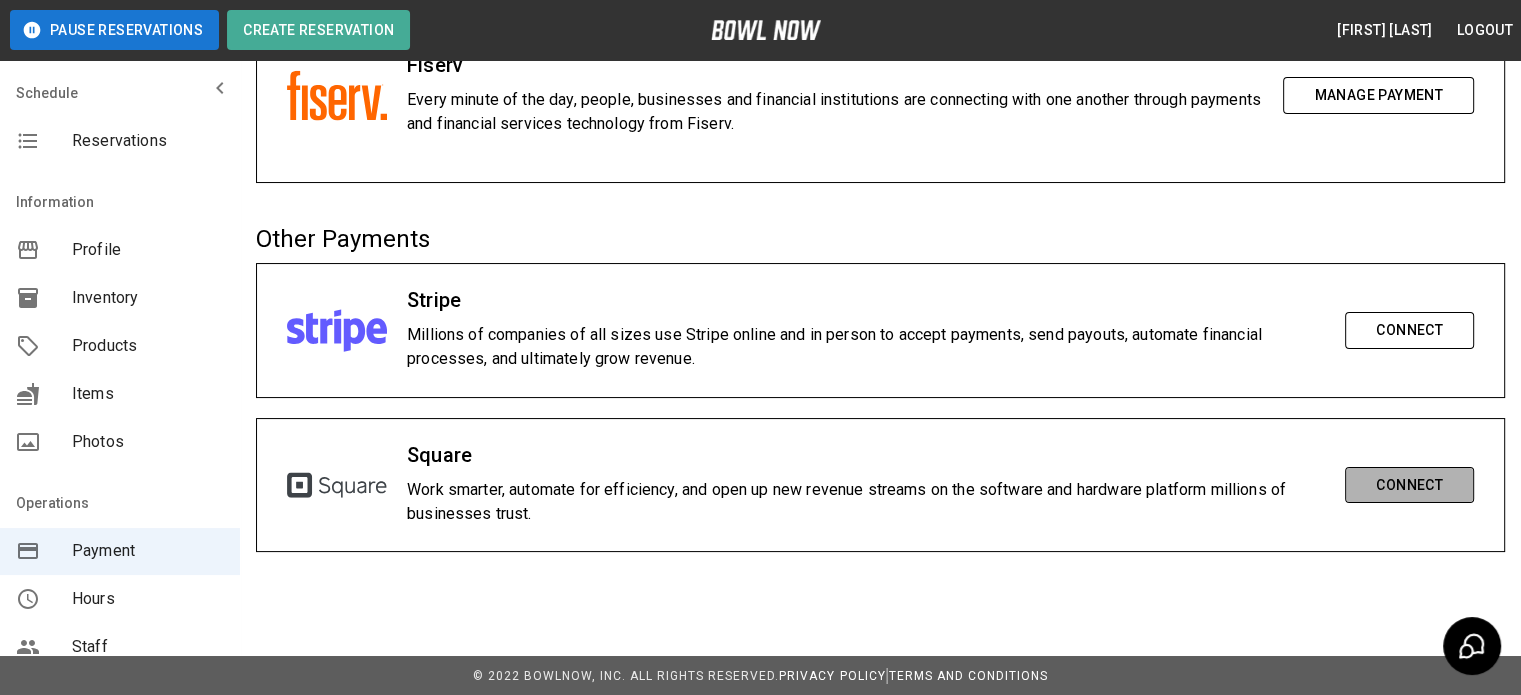 click on "Connect" at bounding box center (1409, 485) 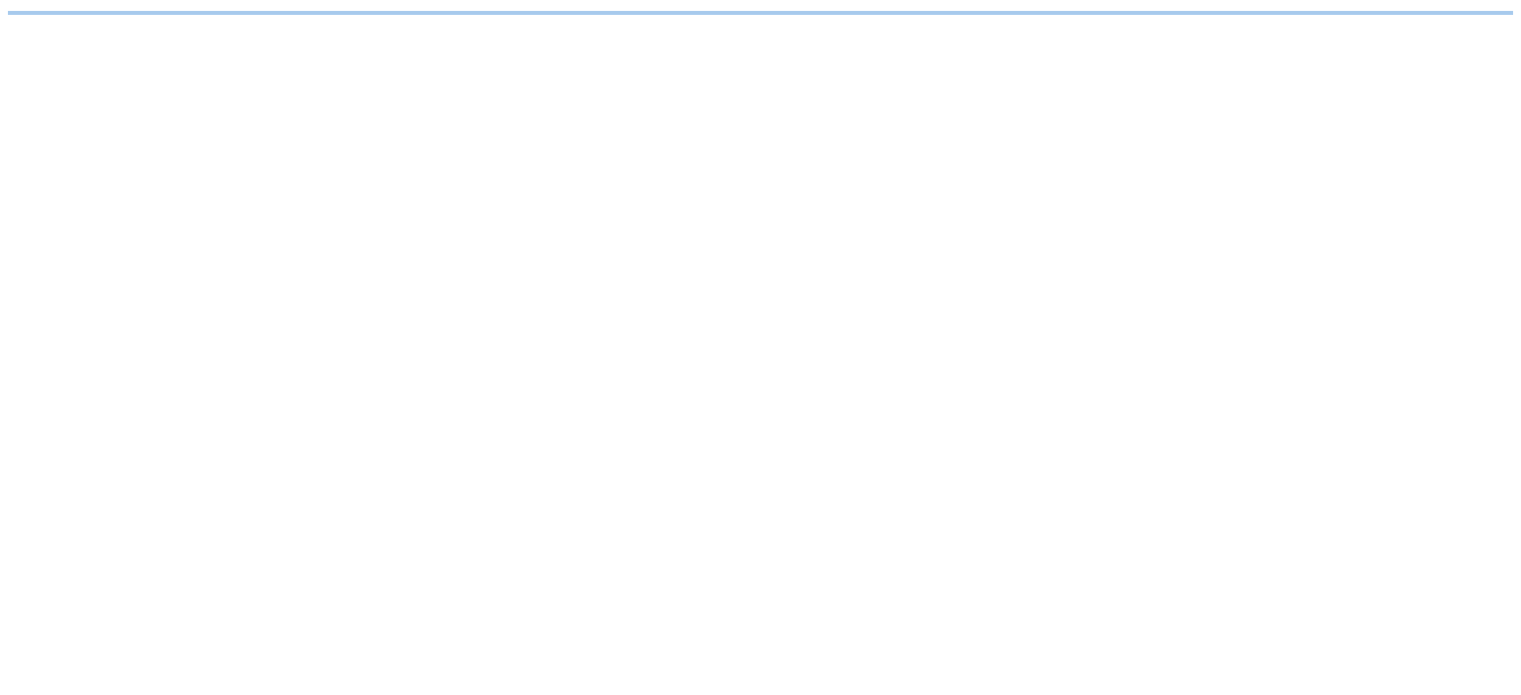 scroll, scrollTop: 0, scrollLeft: 0, axis: both 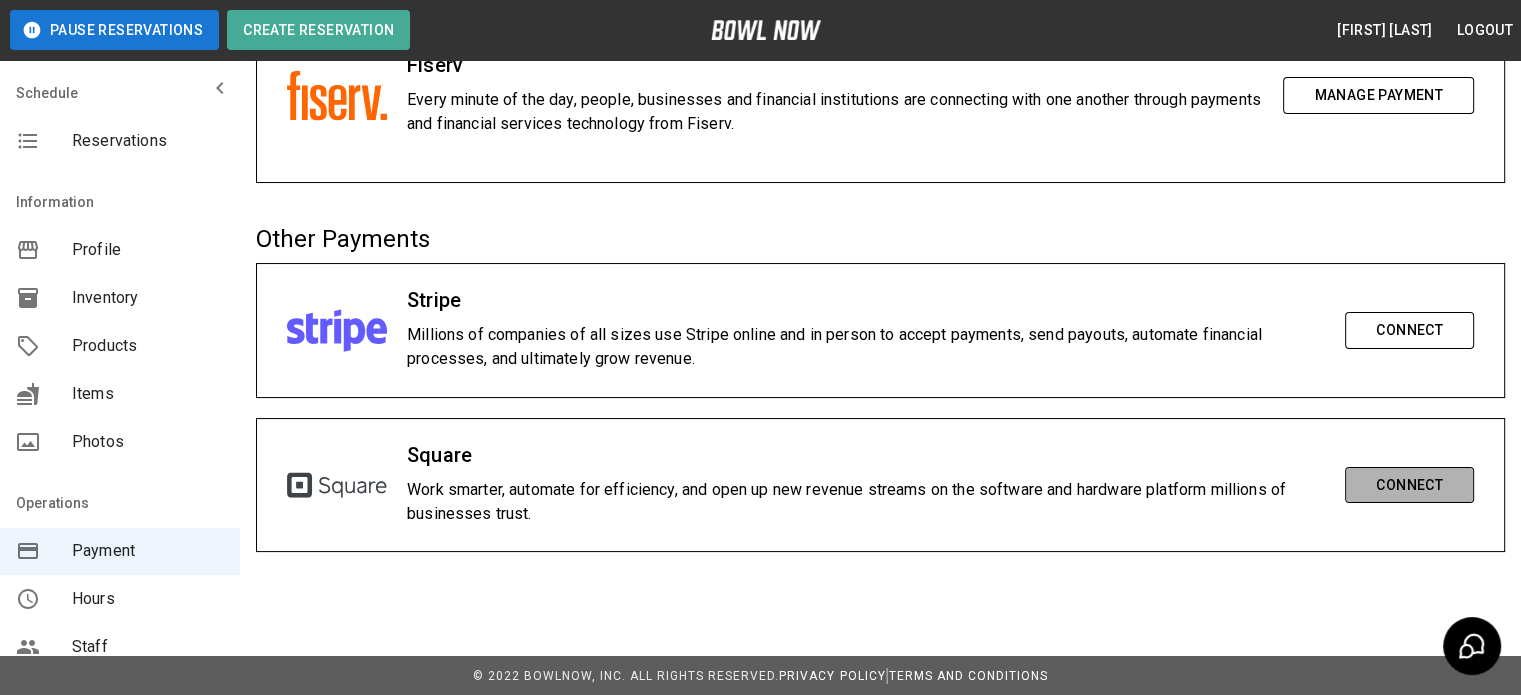 click on "Connect" at bounding box center (1409, 485) 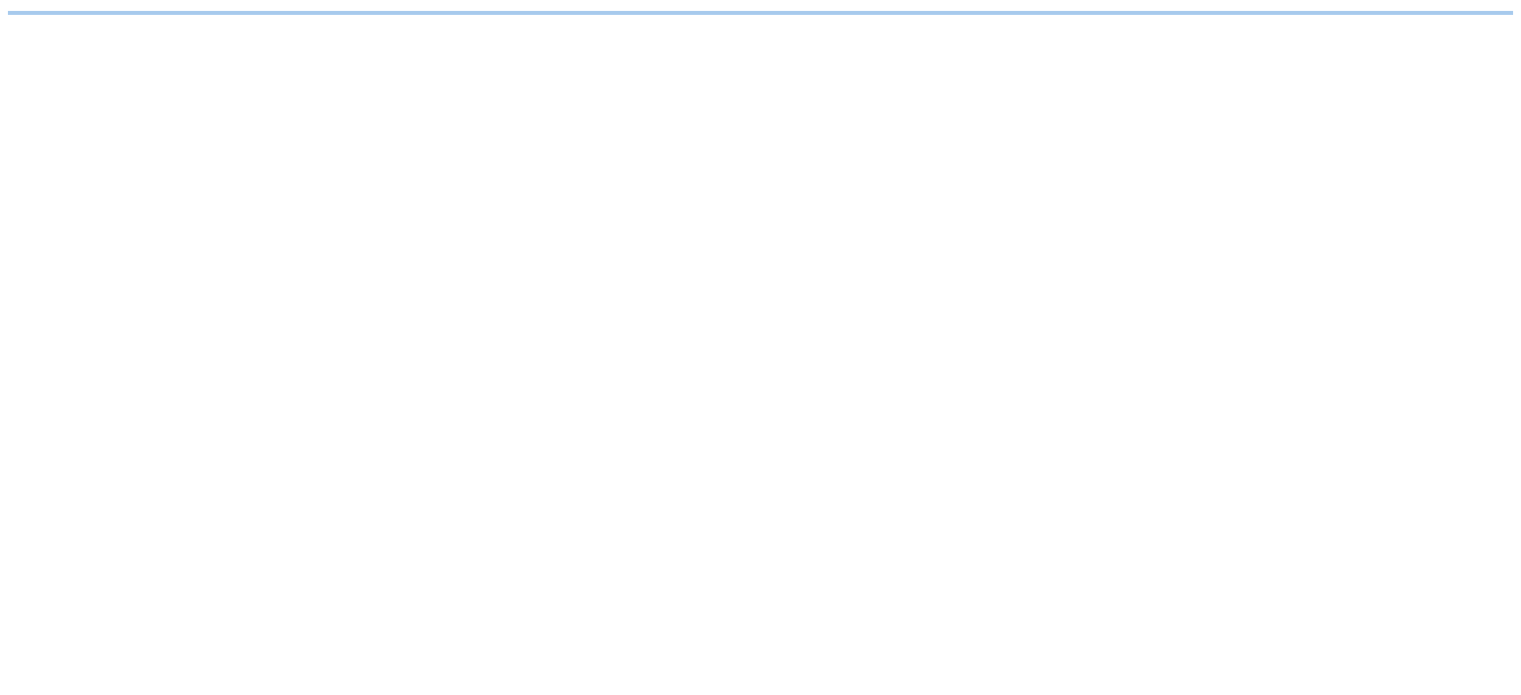 scroll, scrollTop: 0, scrollLeft: 0, axis: both 